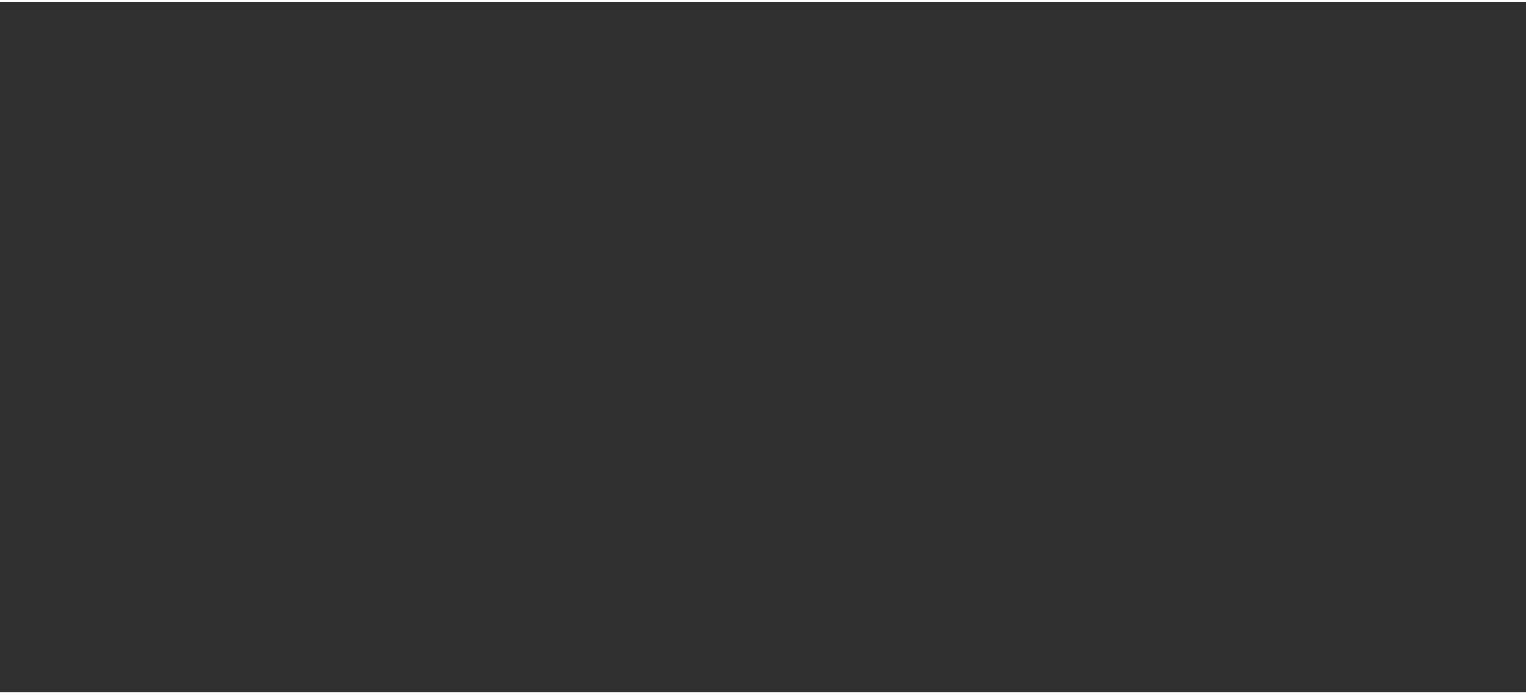 scroll, scrollTop: 0, scrollLeft: 0, axis: both 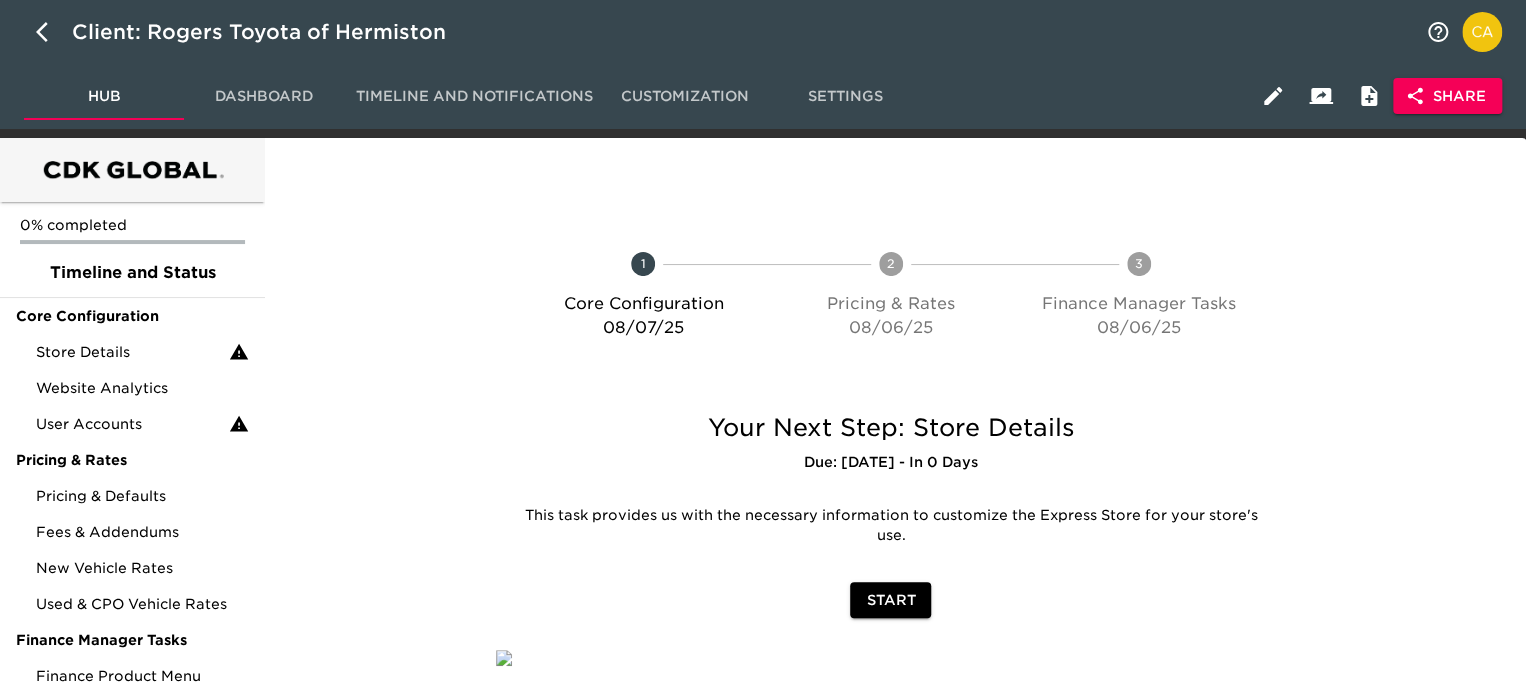 click on "Share" at bounding box center (1447, 96) 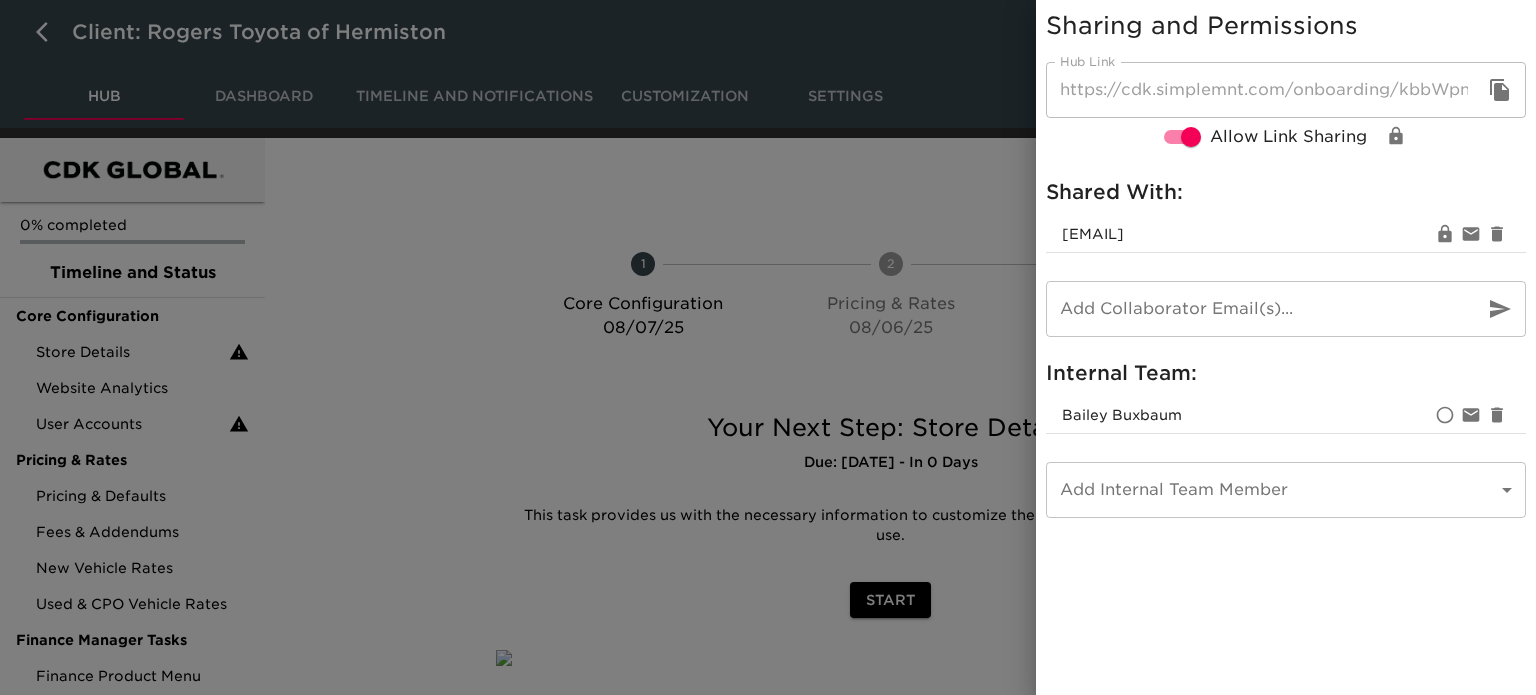 click on "Client:   Rogers Toyota of Hermiston Hub Dashboard Timeline and Notifications Customization Settings        Share    0% completed Timeline and Status Core Configuration Store Details Website Analytics User Accounts Pricing & Rates Pricing & Defaults Fees & Addendums New Vehicle Rates Used & CPO Vehicle Rates Finance Manager Tasks Finance Product Menu 1 Core Configuration 08/07/25 2 Pricing & Rates 08/06/25 3 Finance Manager Tasks 08/06/25 1 Core Configuration 08/07/25 2 Pricing & Rates 08/06/25 3 Finance Manager Tasks 08/06/25 Your Next Step: Store Details Due: 08/04/25 - In 0 Days This task provides us with the necessary information to customize the Express Store for your store's use.  Start Simplemnt Tips Did you know you can display a custom message for customers when they finish going through your onboarding flow?
To set up your custom message, go to the Customization tab within any Template and put together your message using the components in the Onboarding Complete Page Edit Profile Sign Out Hub Link" at bounding box center (768, 385) 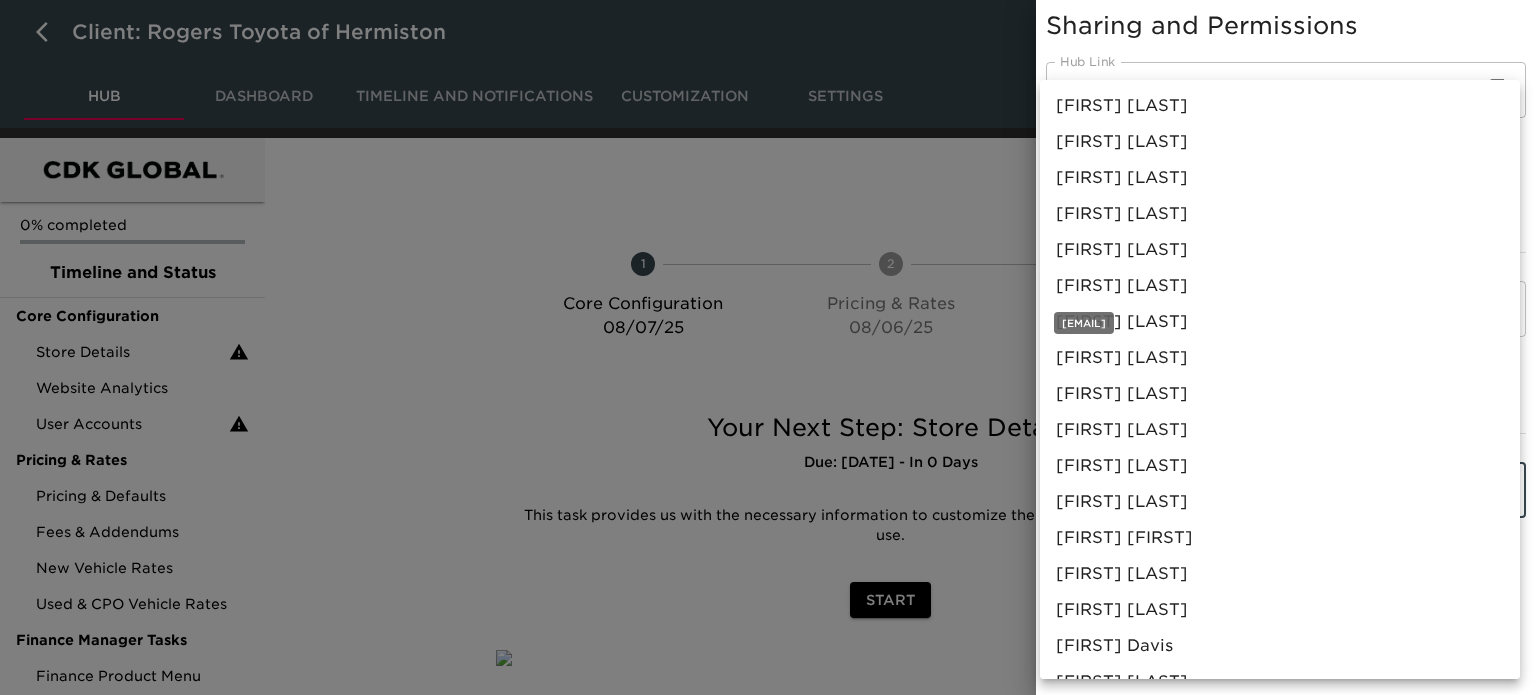 click on "Catherine   Manisharaj" at bounding box center [1122, 286] 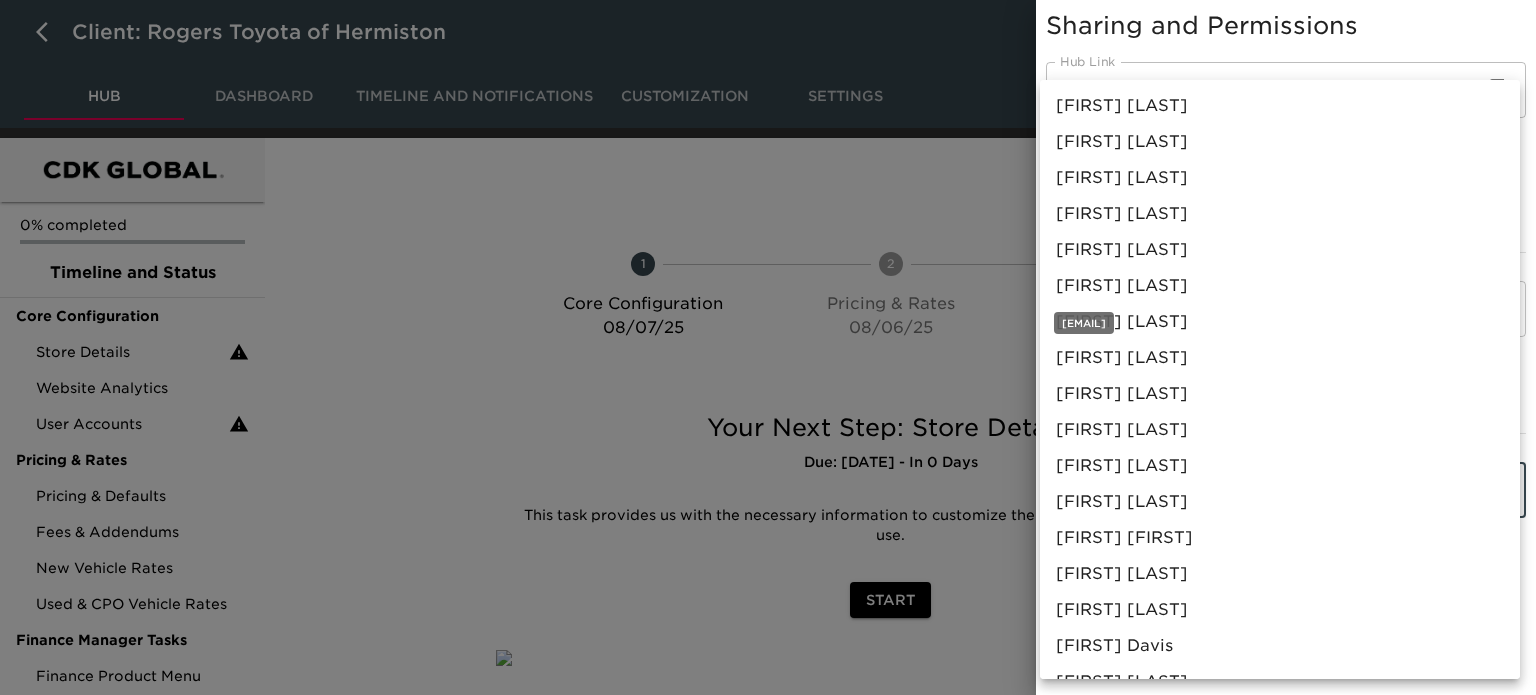 type 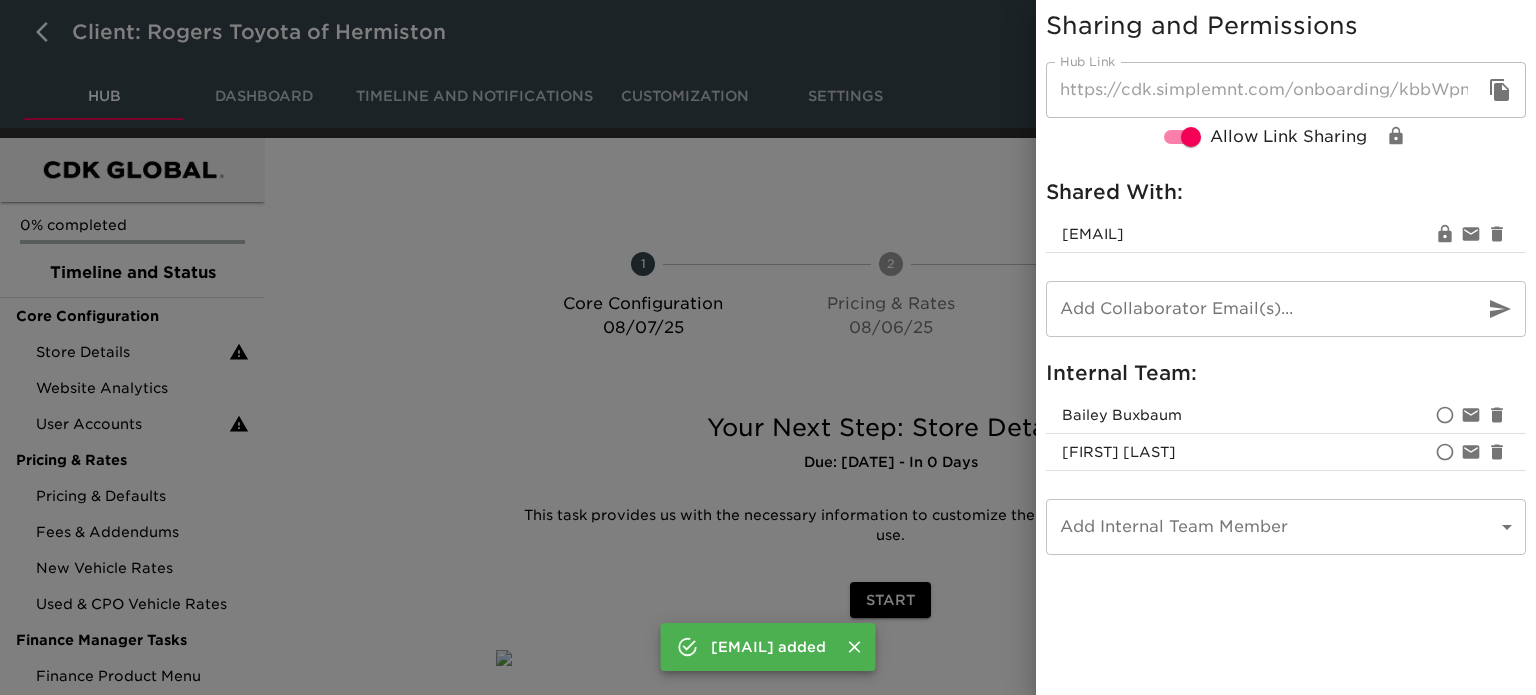 click at bounding box center [768, 347] 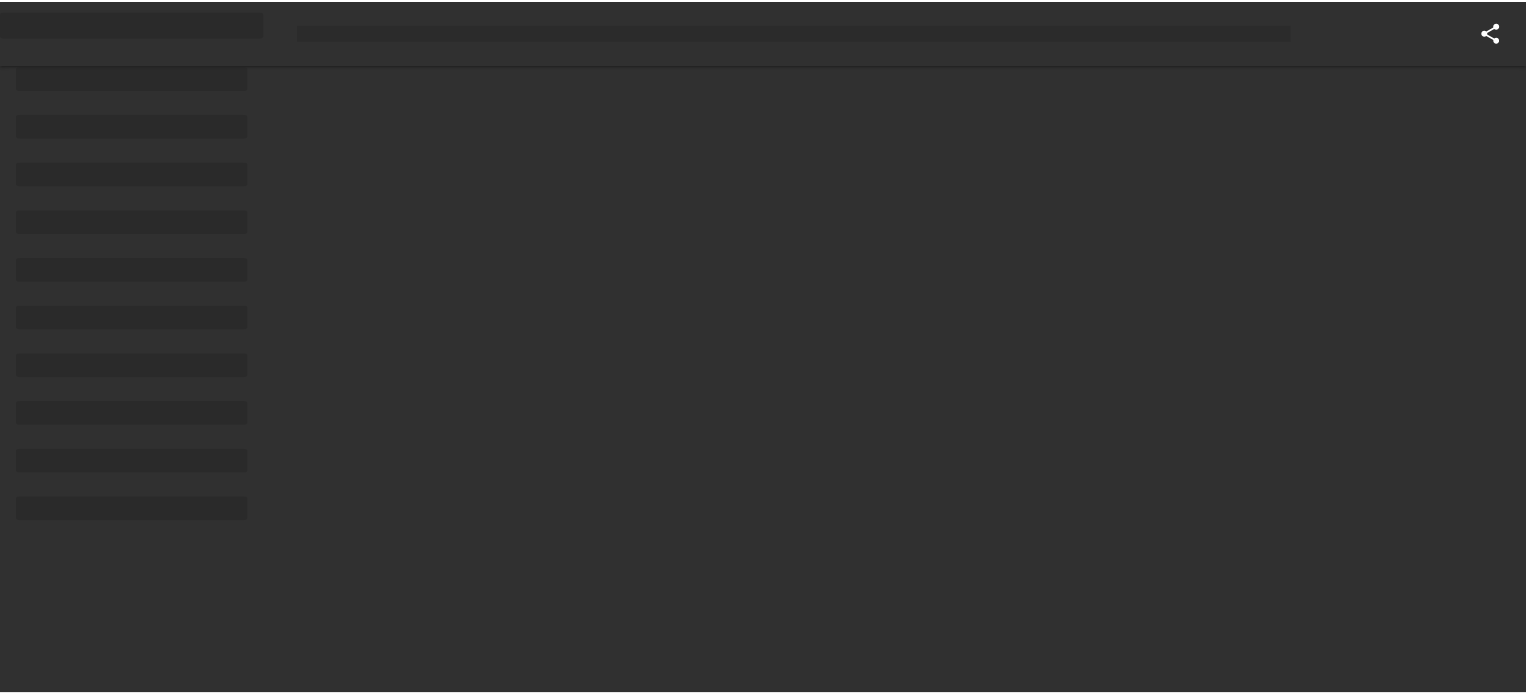 scroll, scrollTop: 0, scrollLeft: 0, axis: both 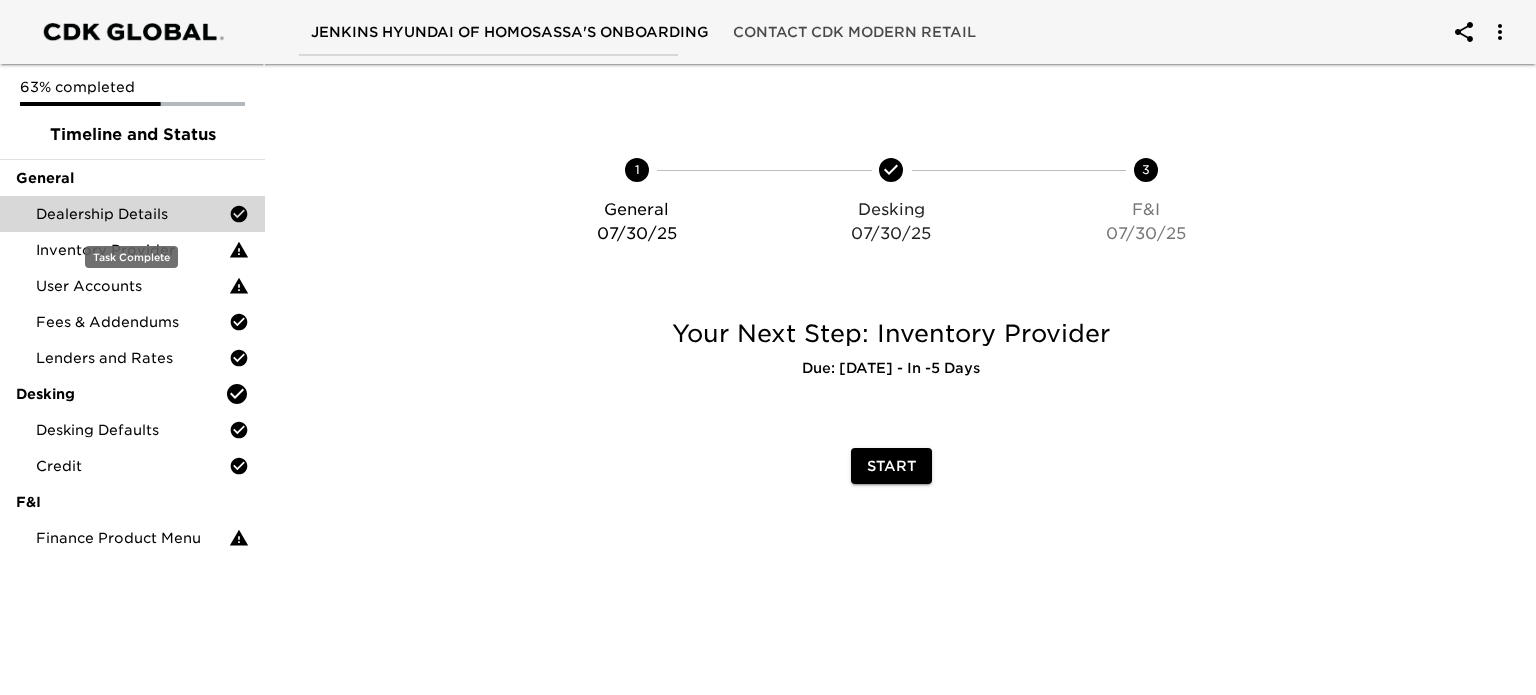 click on "Dealership Details" at bounding box center [132, 214] 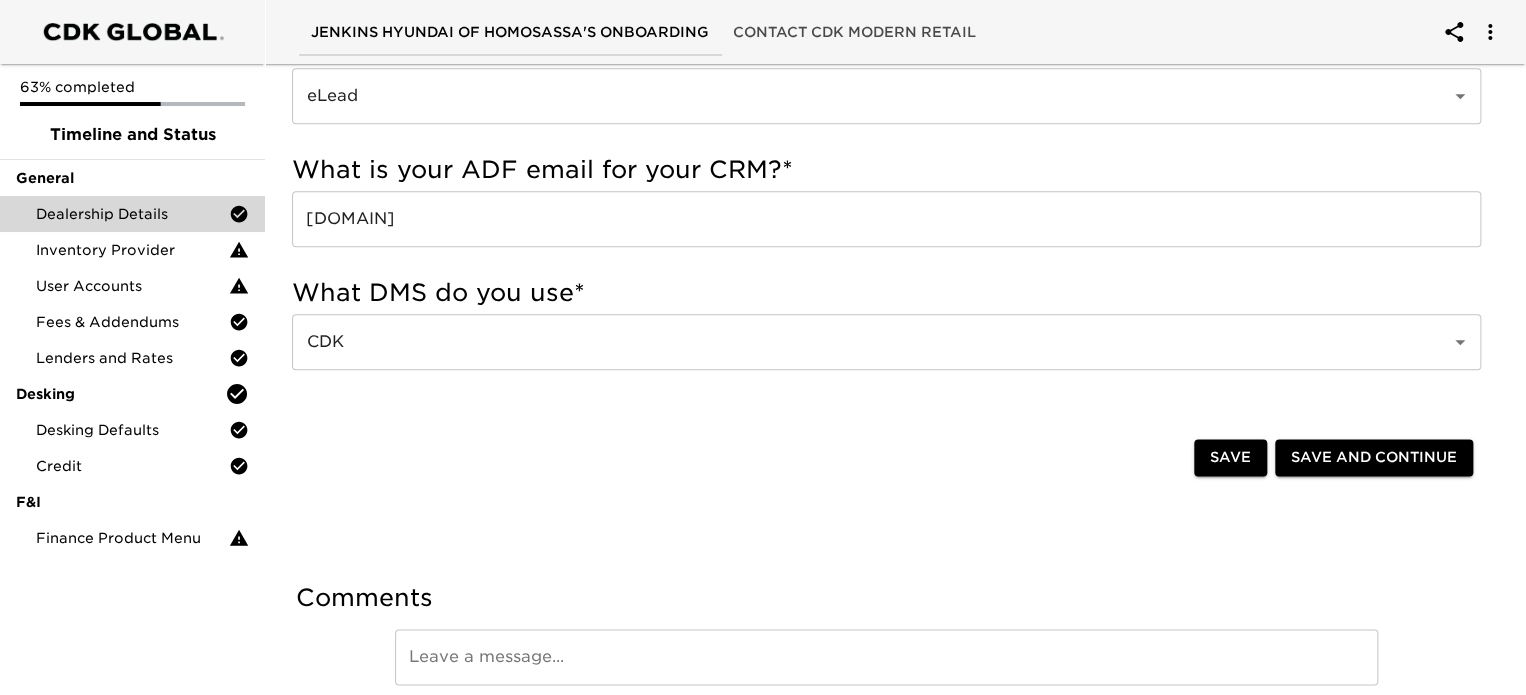scroll, scrollTop: 1083, scrollLeft: 0, axis: vertical 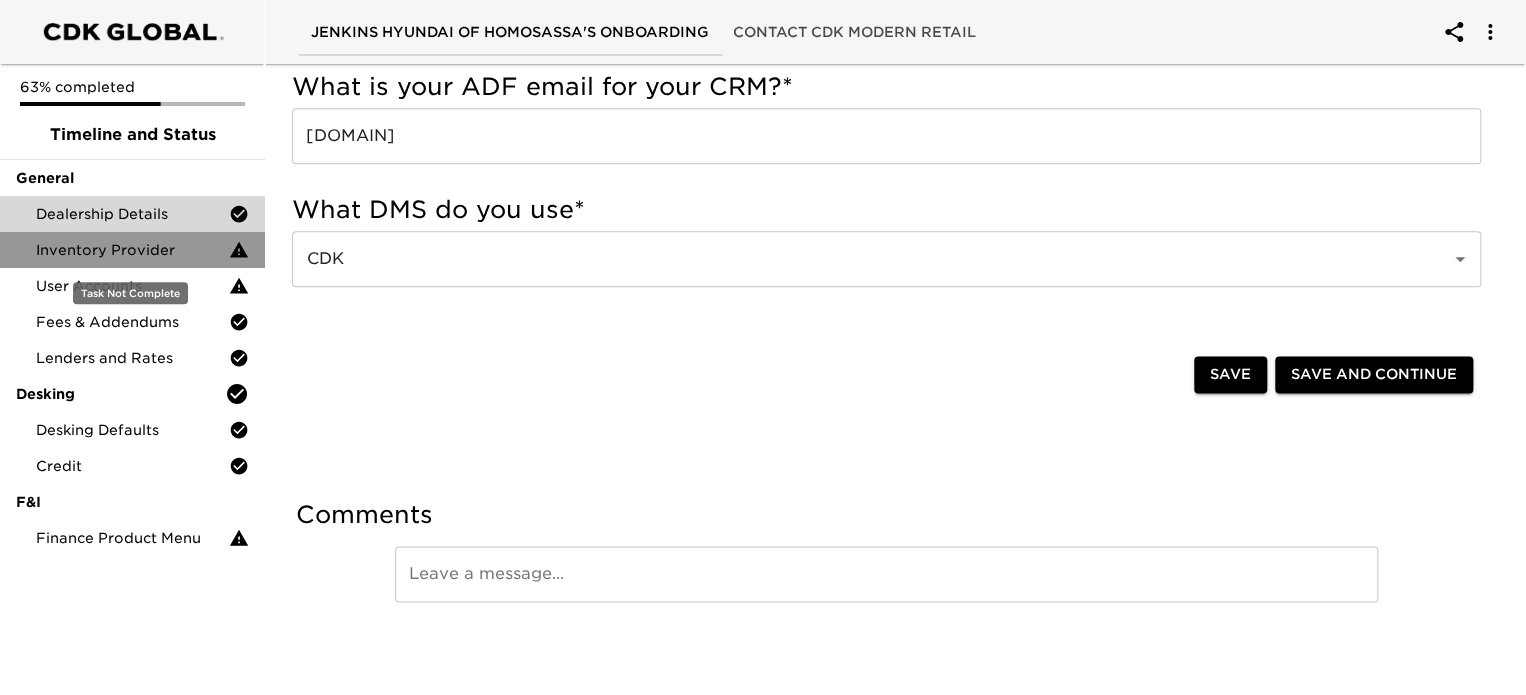 click on "Inventory Provider" at bounding box center [132, 250] 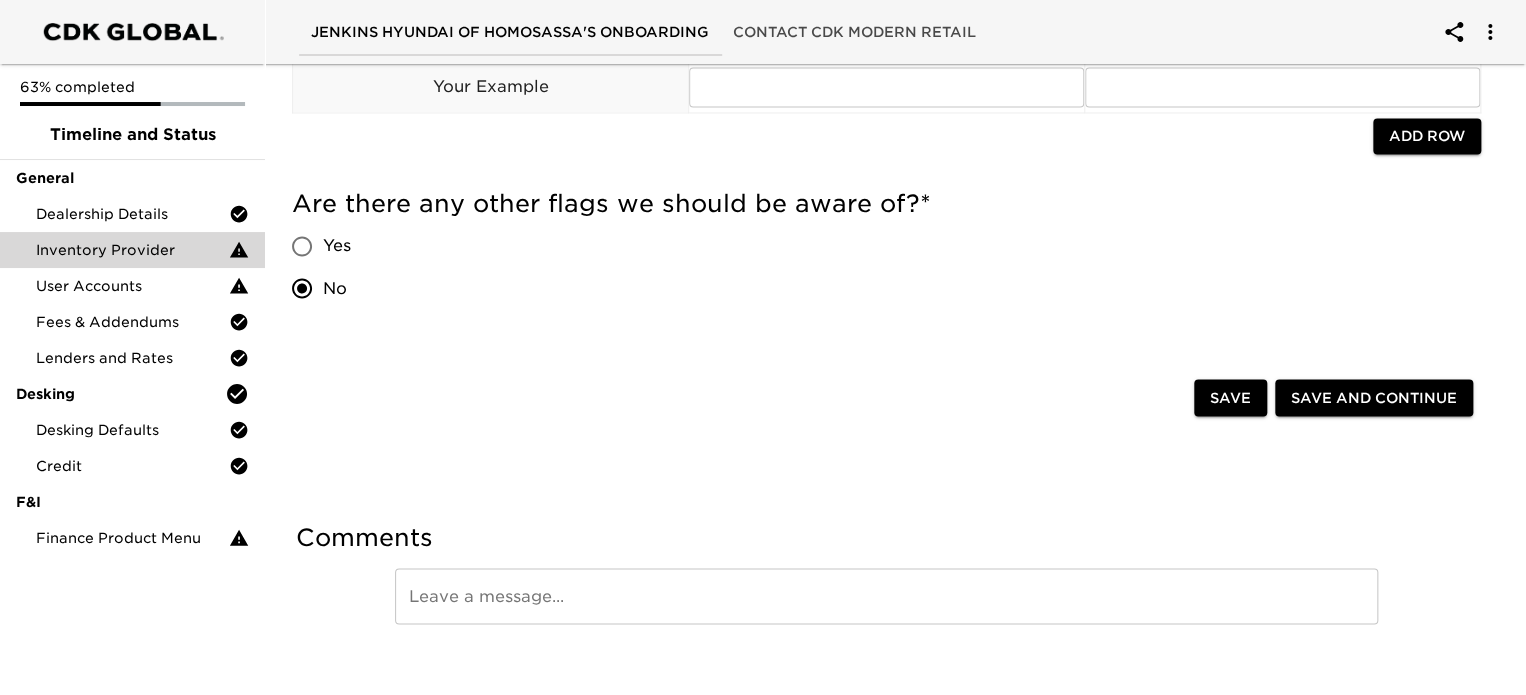 scroll, scrollTop: 1644, scrollLeft: 0, axis: vertical 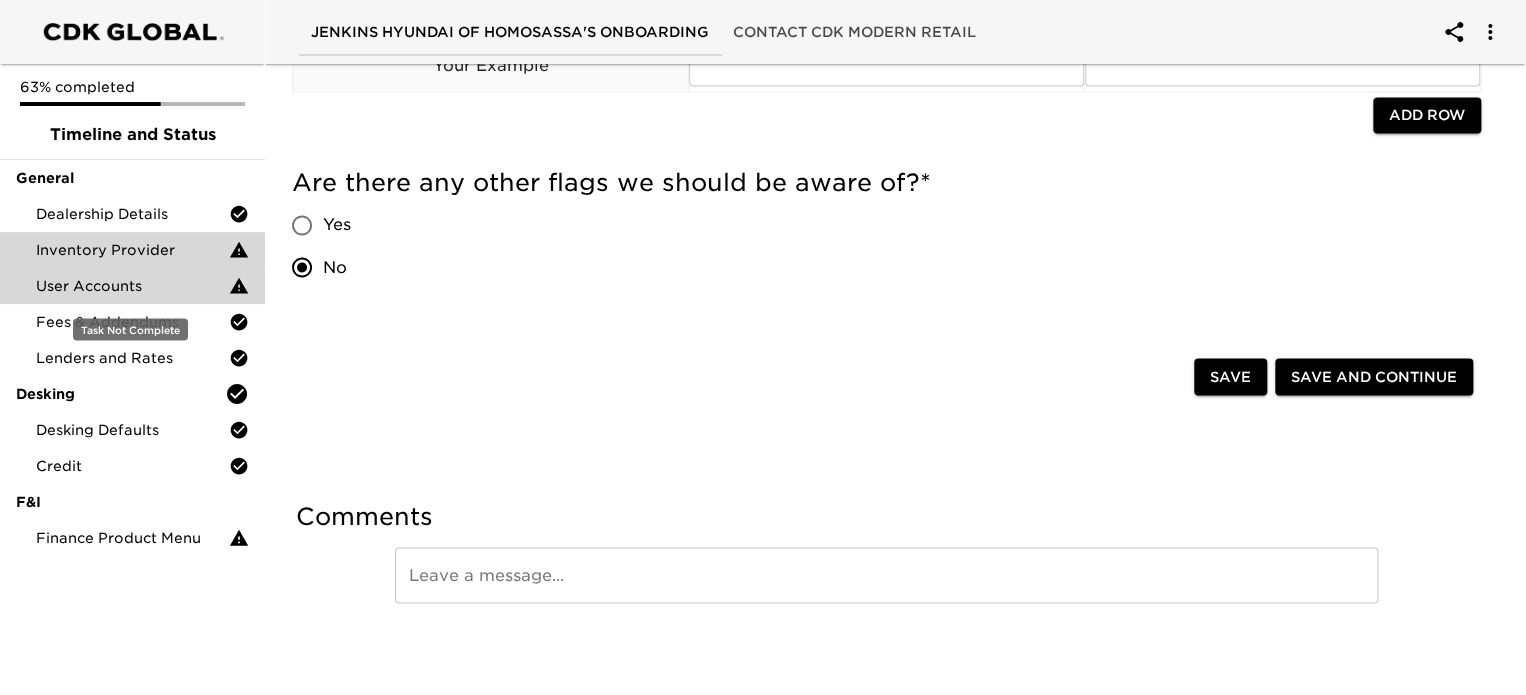 click on "User Accounts" at bounding box center (132, 286) 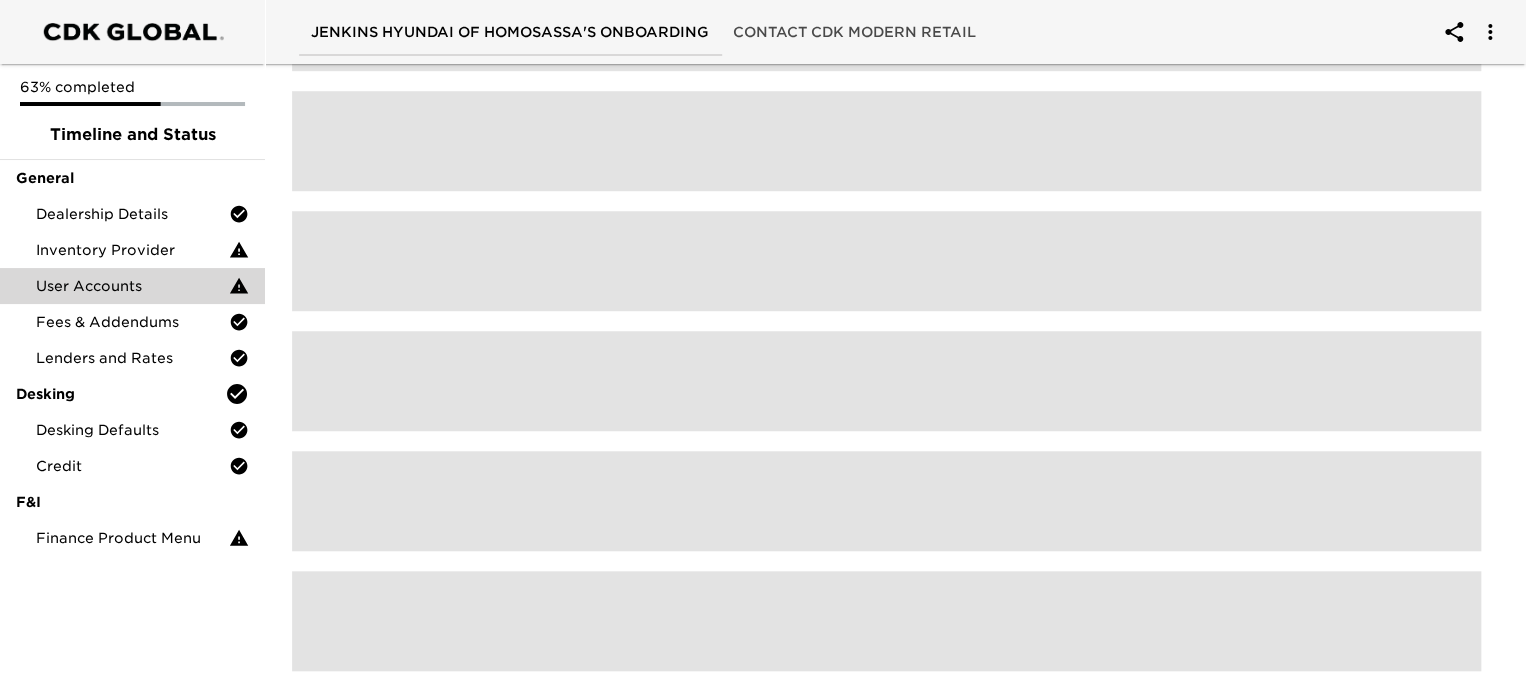 scroll, scrollTop: 0, scrollLeft: 0, axis: both 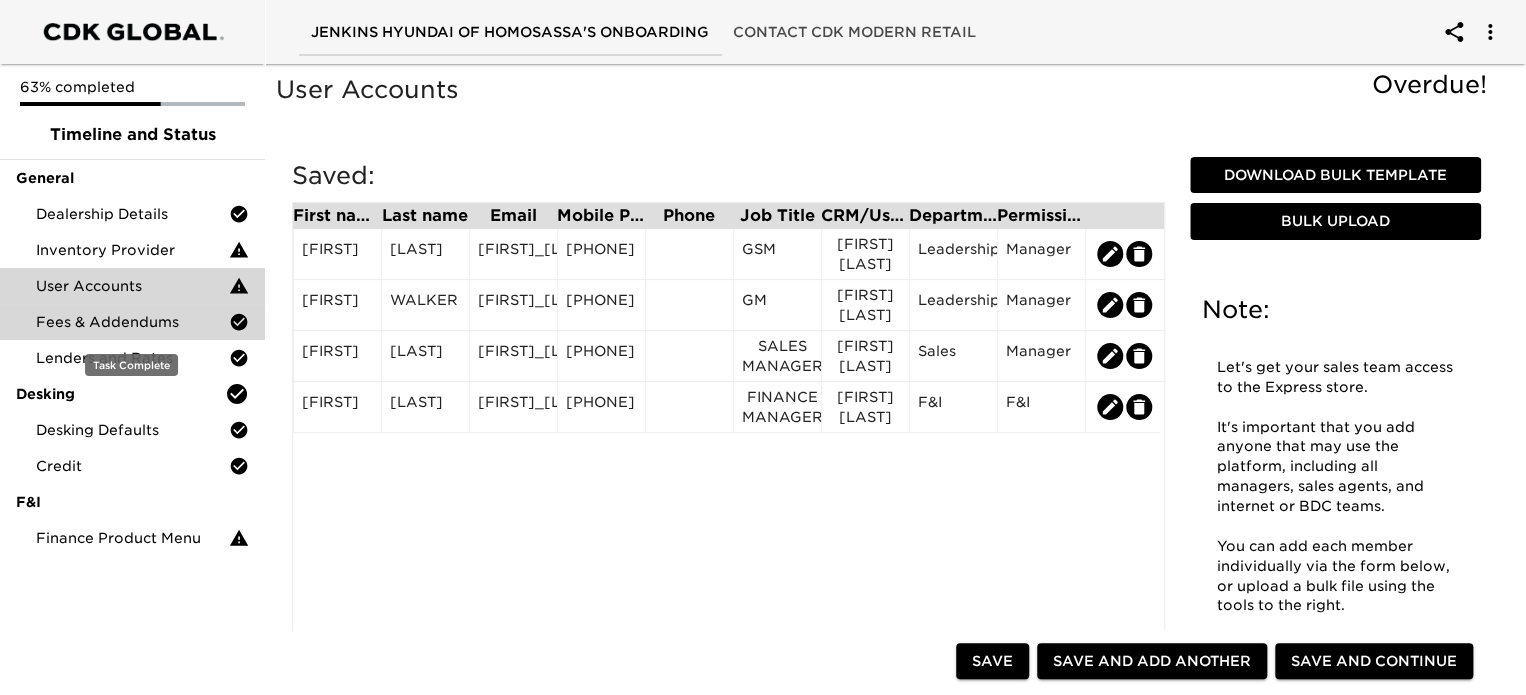 click on "Fees & Addendums" at bounding box center [132, 322] 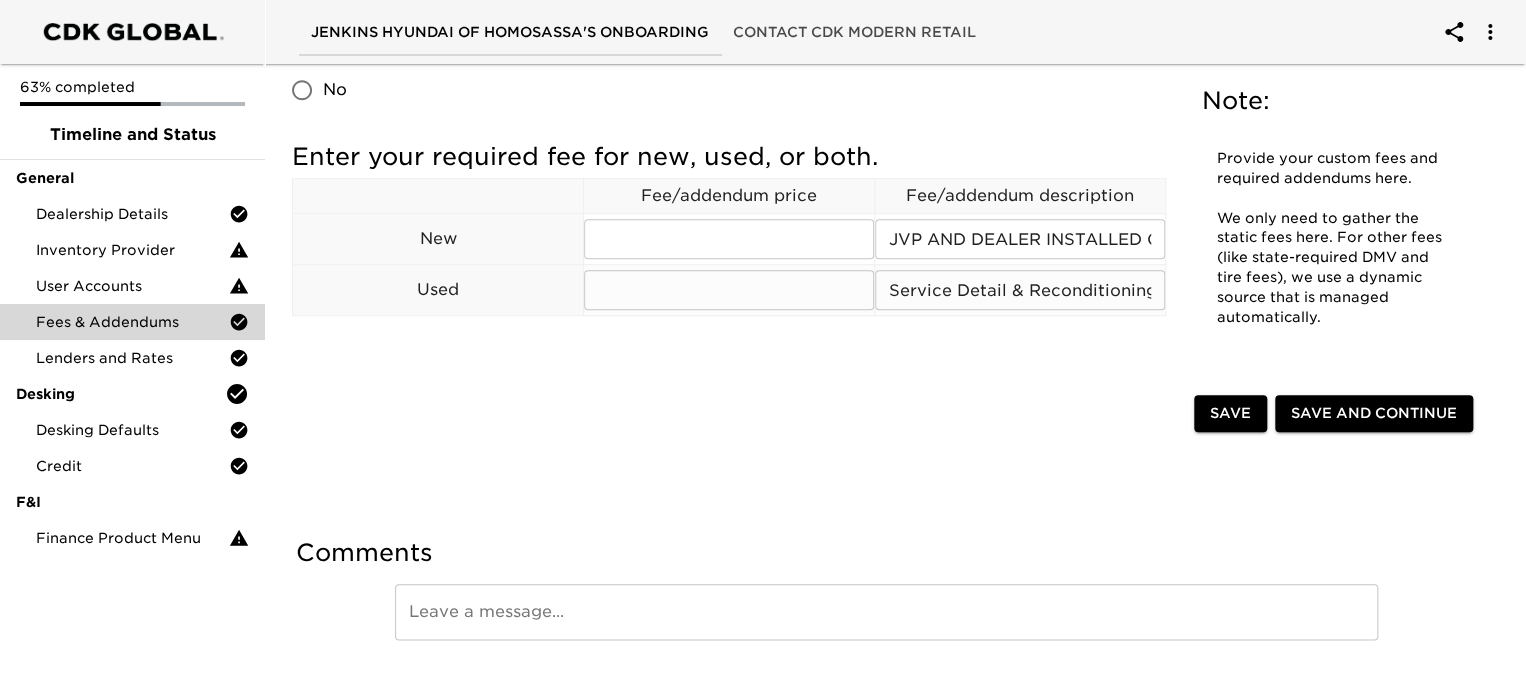 scroll, scrollTop: 880, scrollLeft: 0, axis: vertical 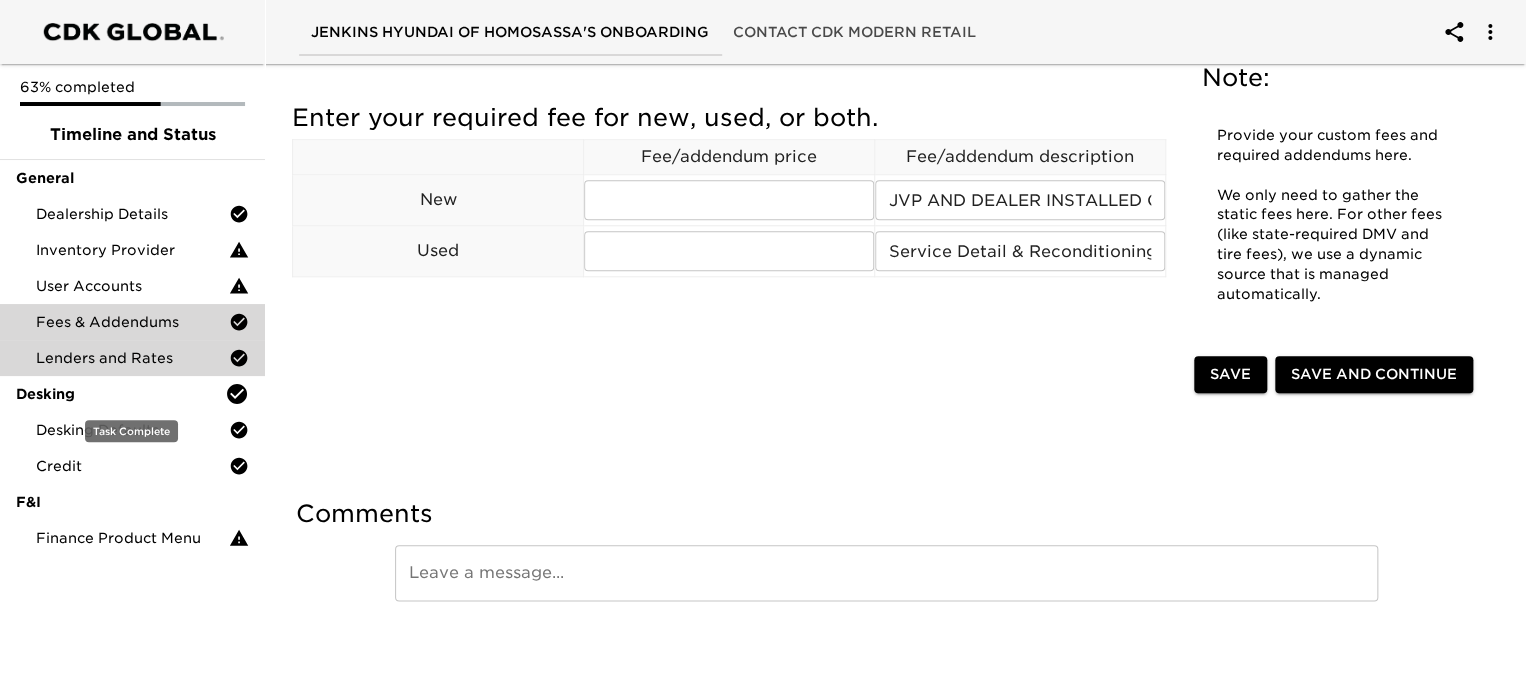 click on "Lenders and Rates" at bounding box center (132, 358) 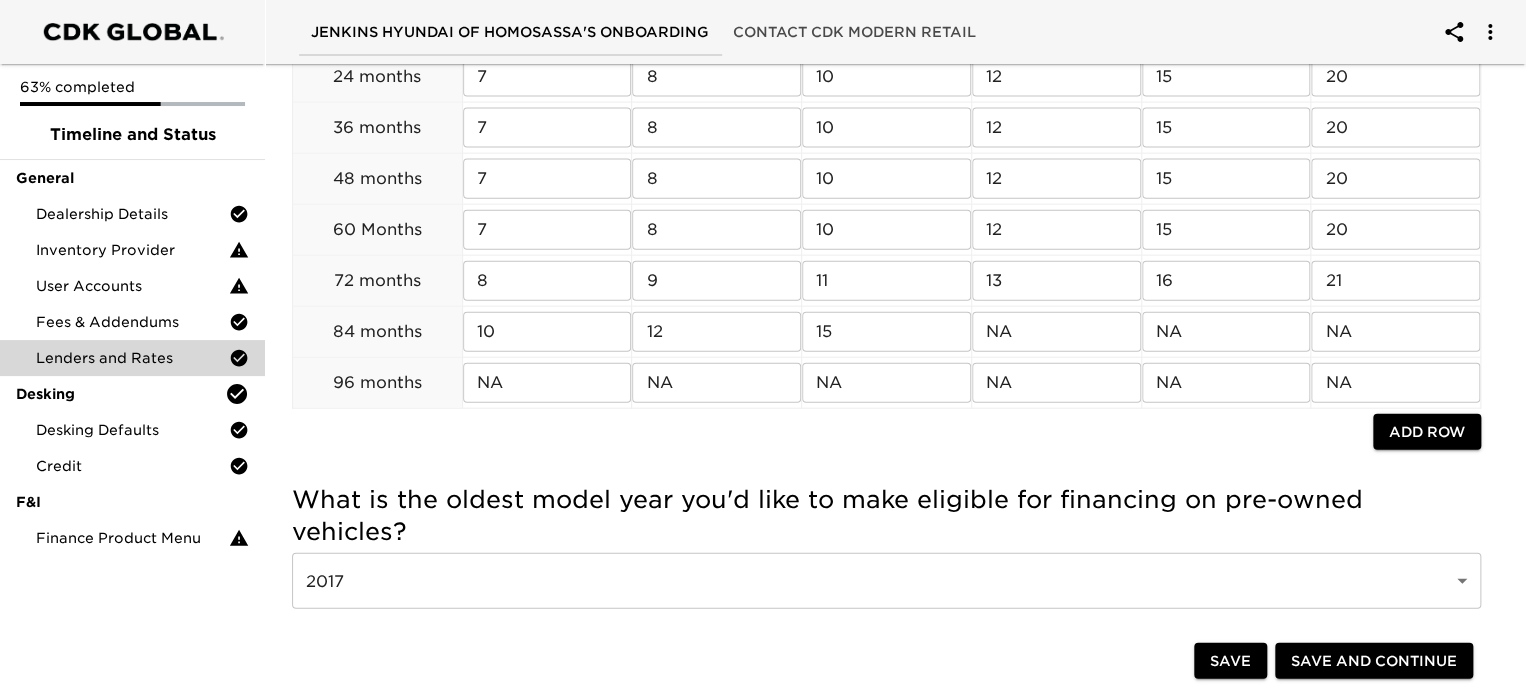 scroll, scrollTop: 2516, scrollLeft: 0, axis: vertical 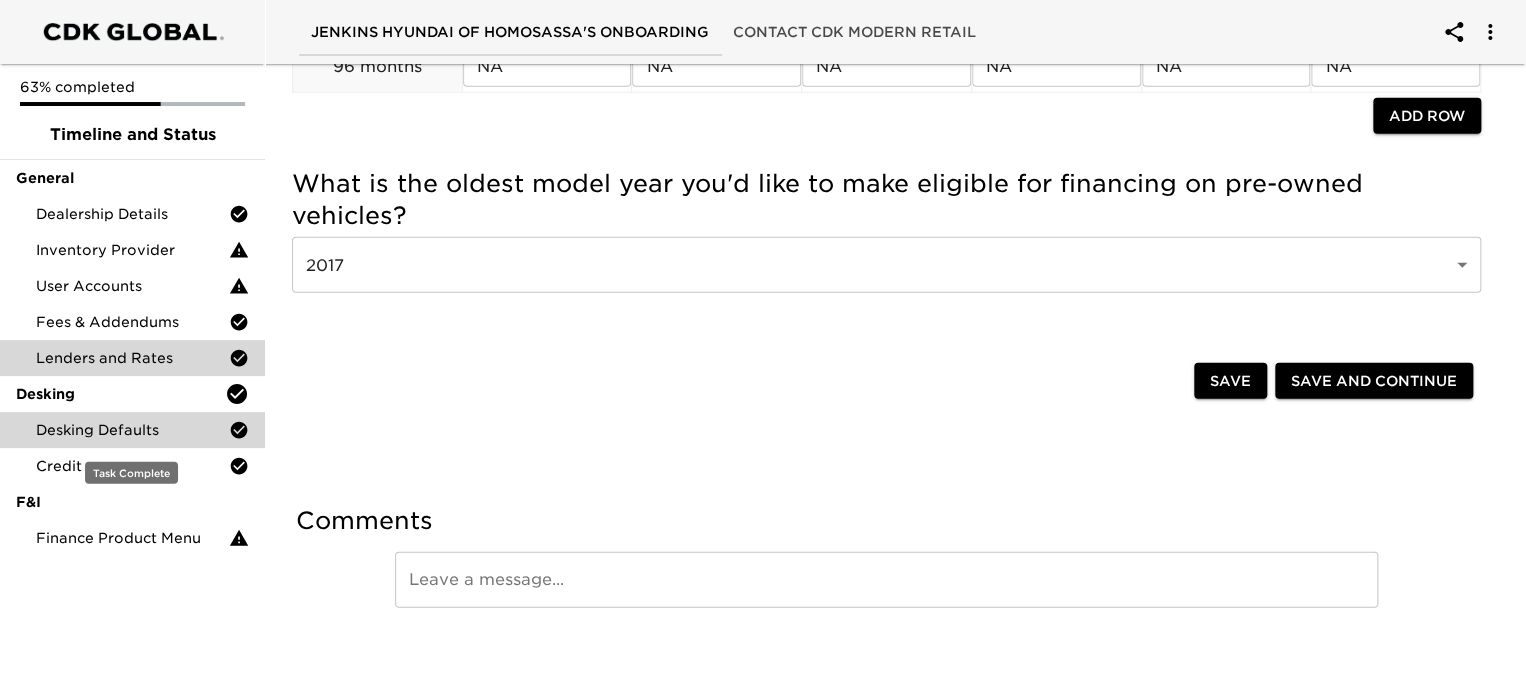 click on "Desking Defaults" at bounding box center [132, 430] 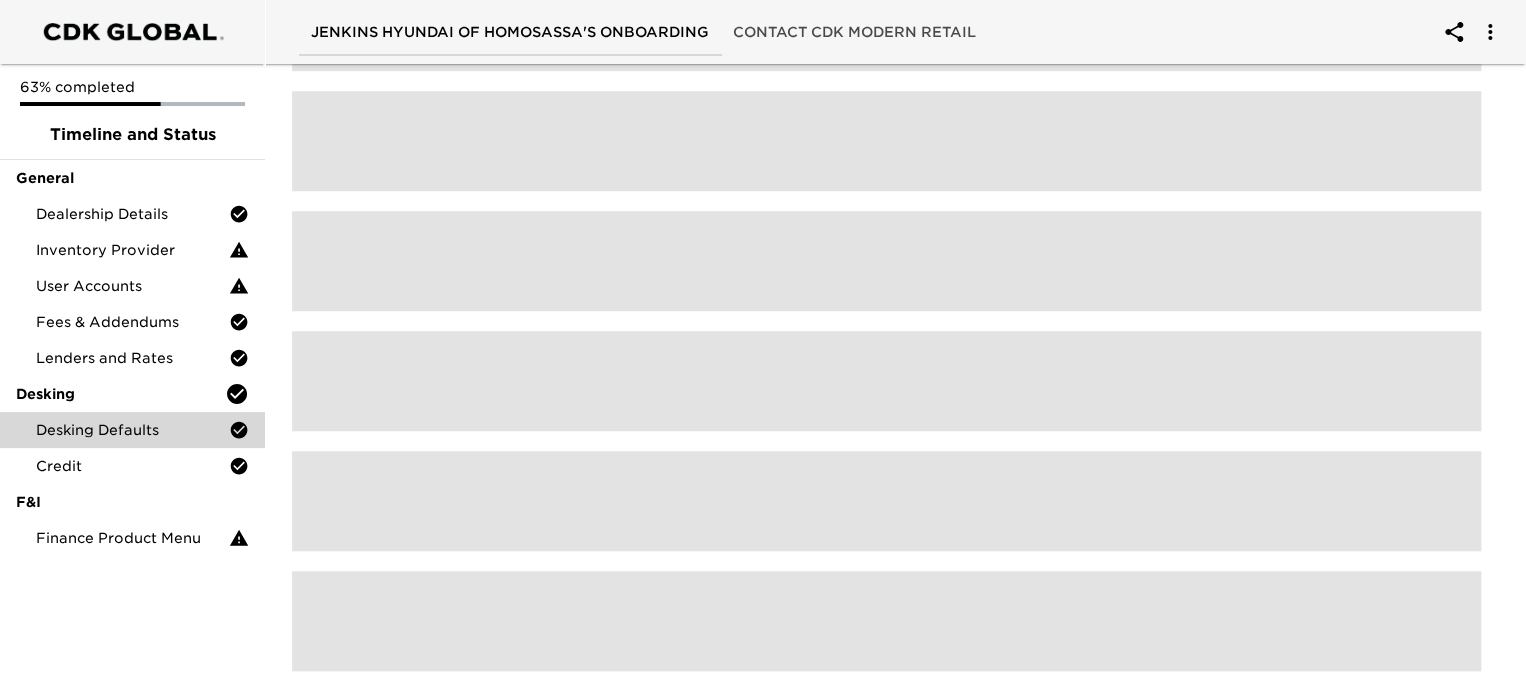 scroll, scrollTop: 0, scrollLeft: 0, axis: both 